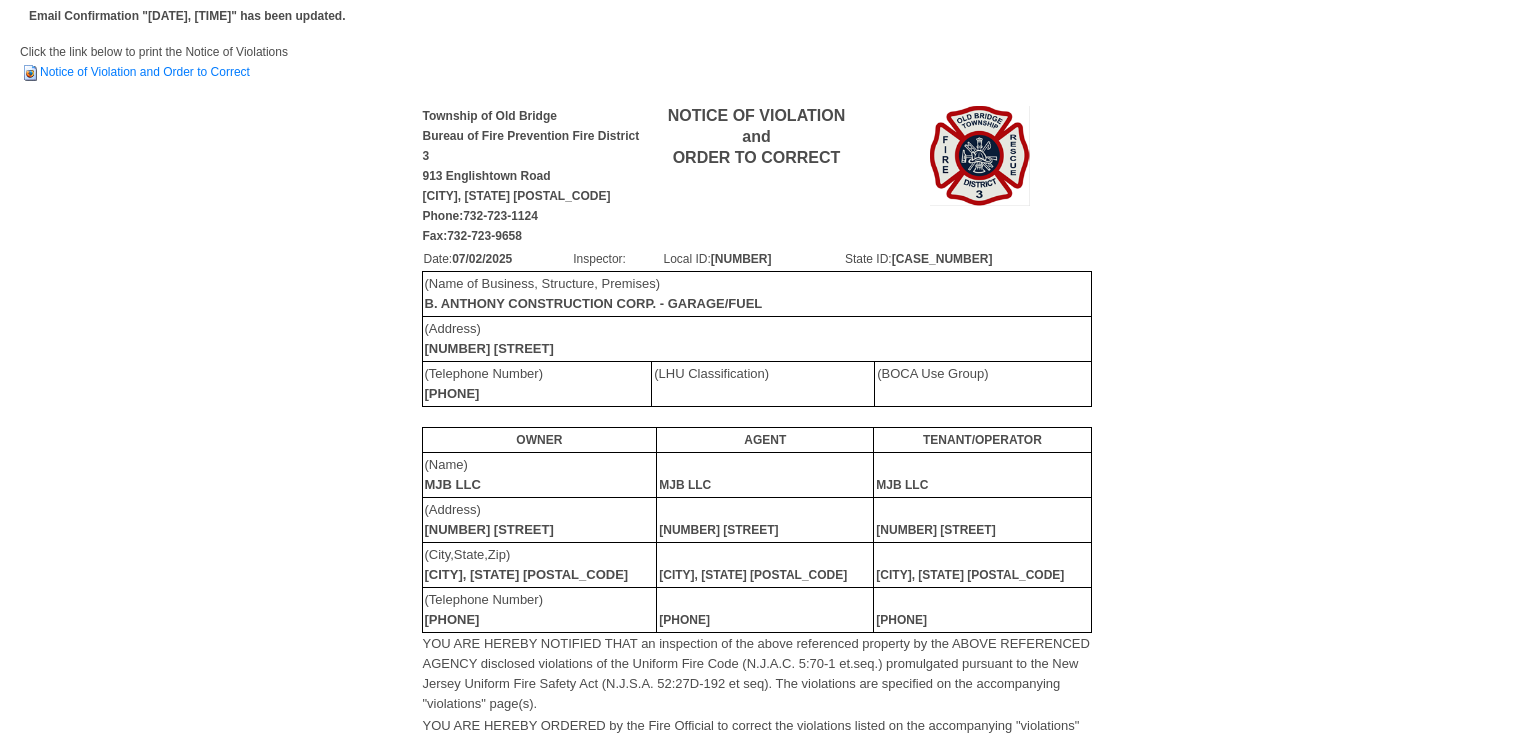 scroll, scrollTop: 0, scrollLeft: 0, axis: both 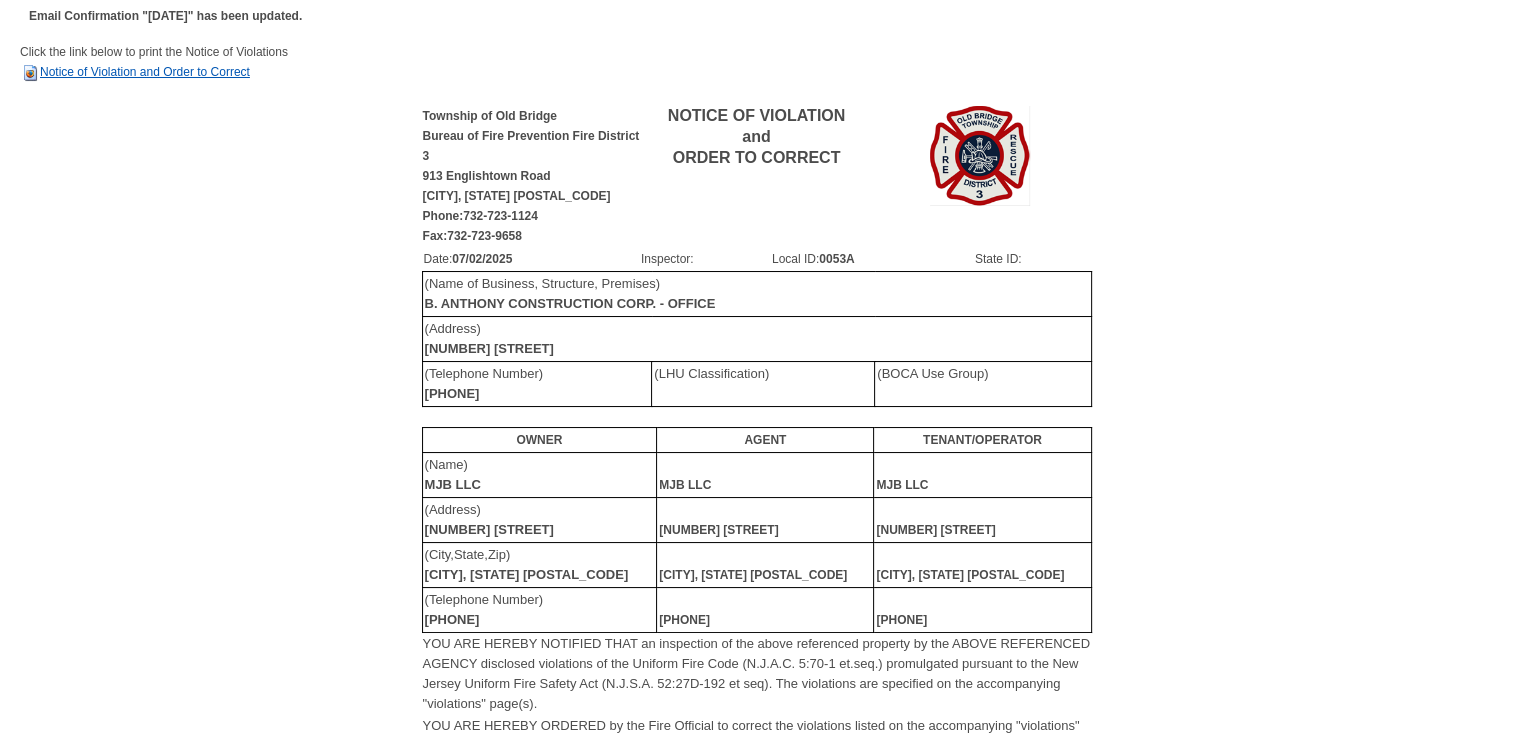 click on "Notice of Violation and Order to Correct" at bounding box center (135, 72) 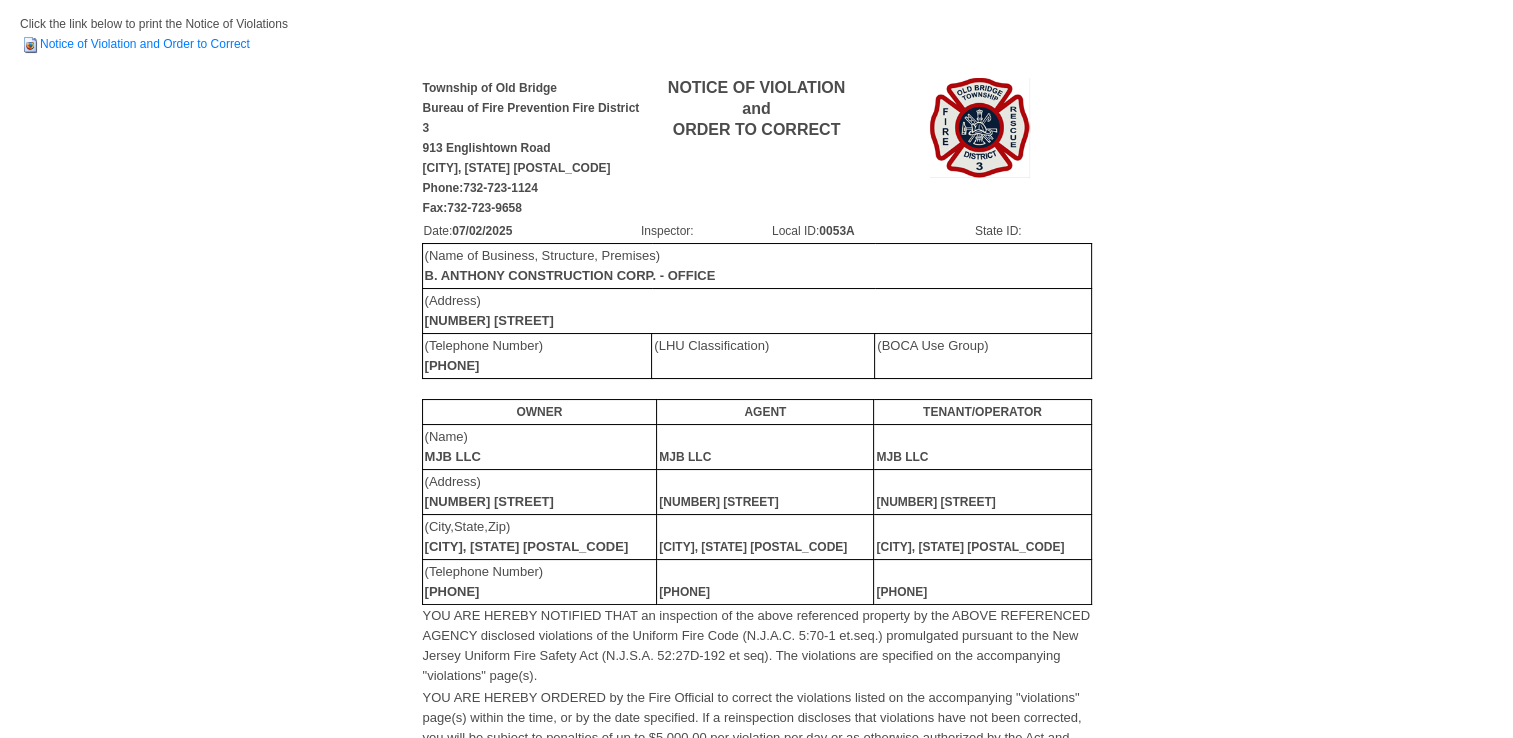 scroll, scrollTop: 0, scrollLeft: 0, axis: both 